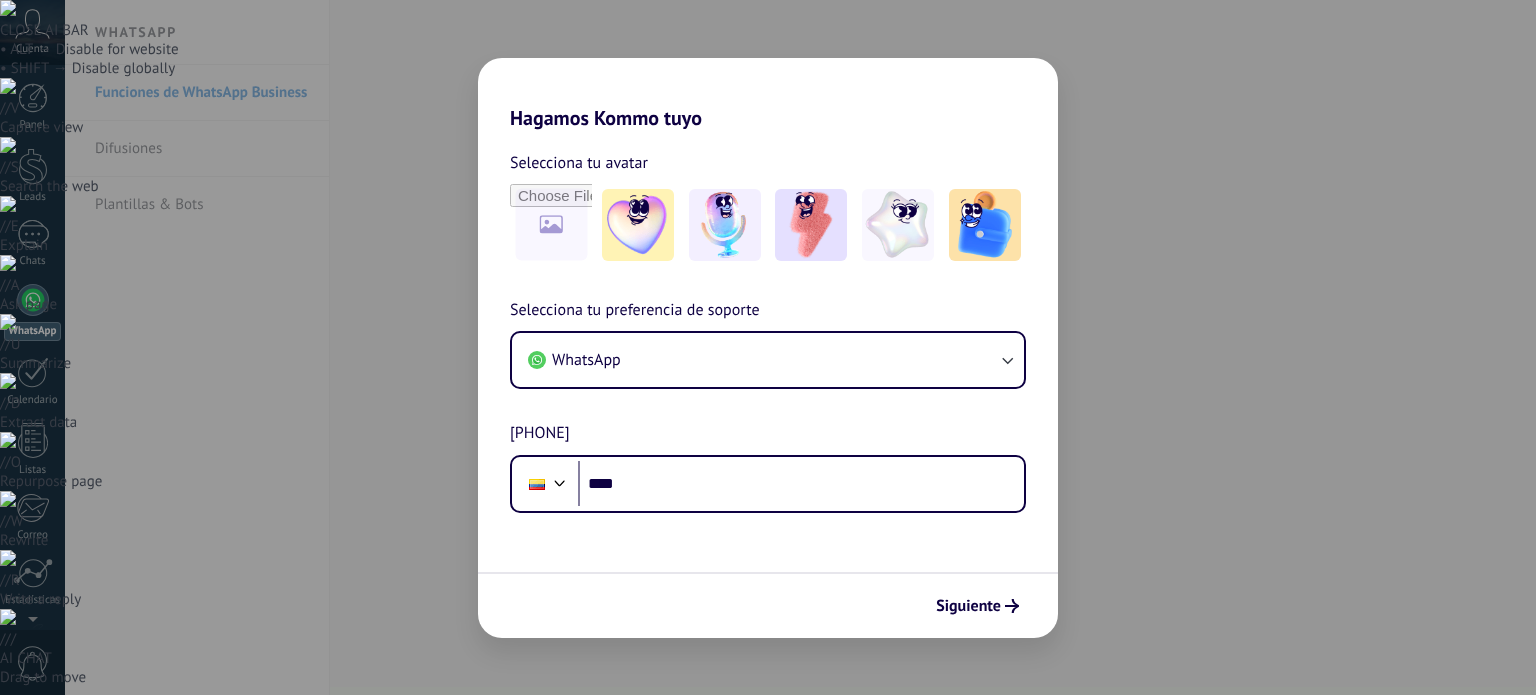 scroll, scrollTop: 0, scrollLeft: 0, axis: both 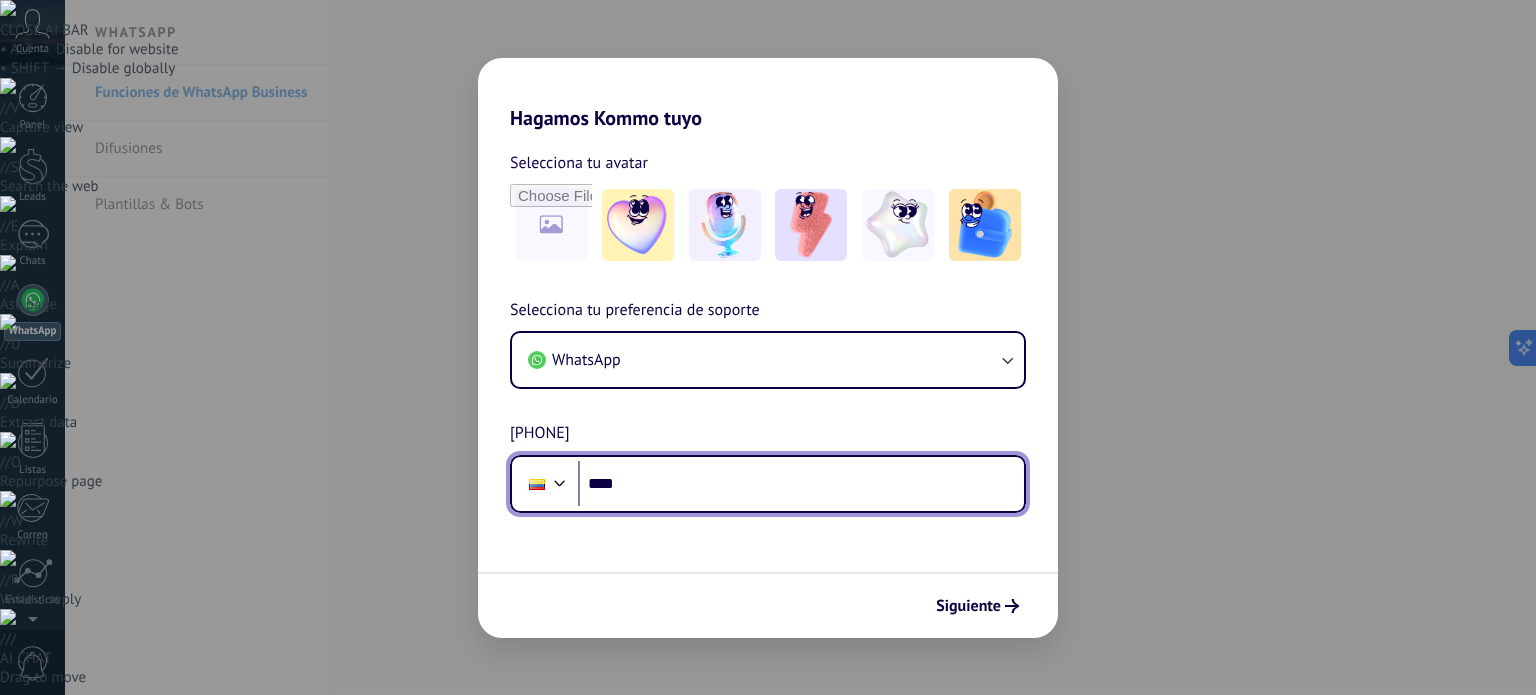 click on "****" at bounding box center (801, 484) 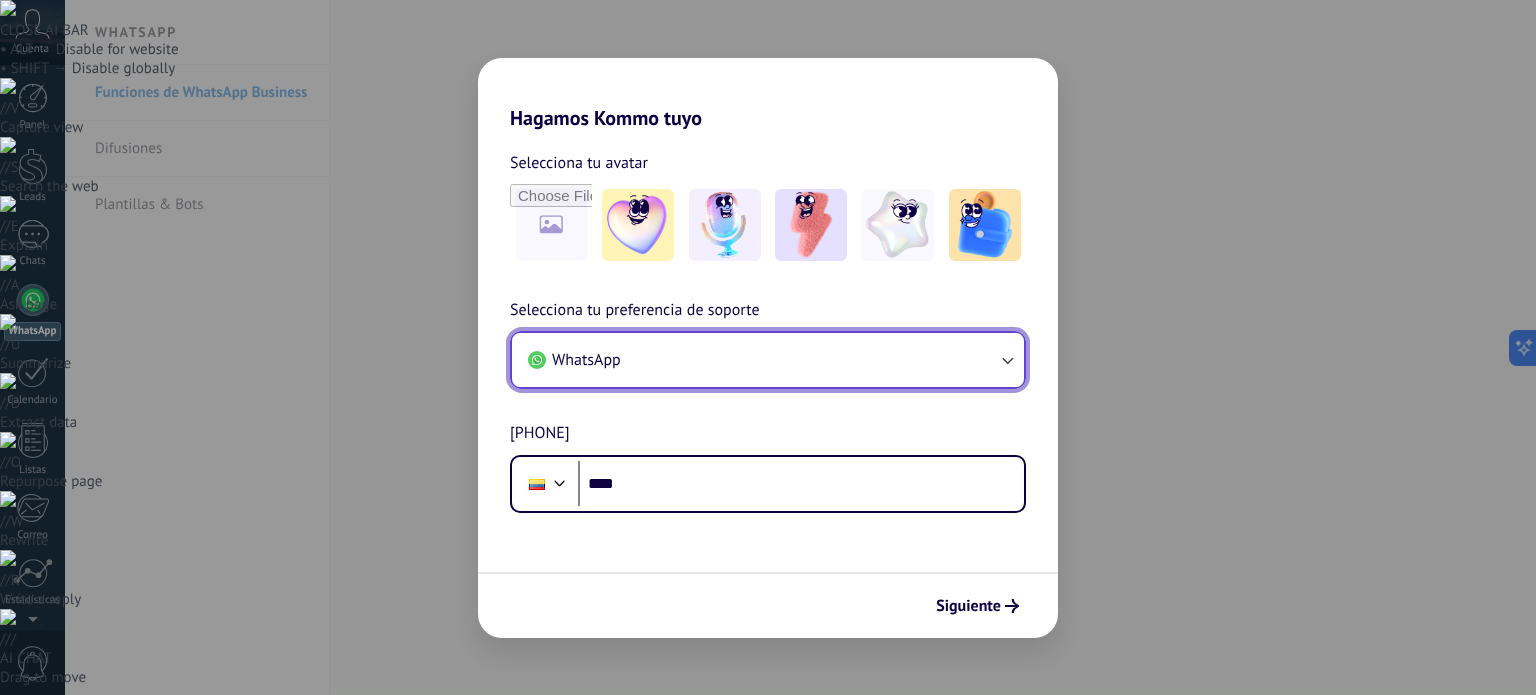 click on "WhatsApp" at bounding box center [768, 360] 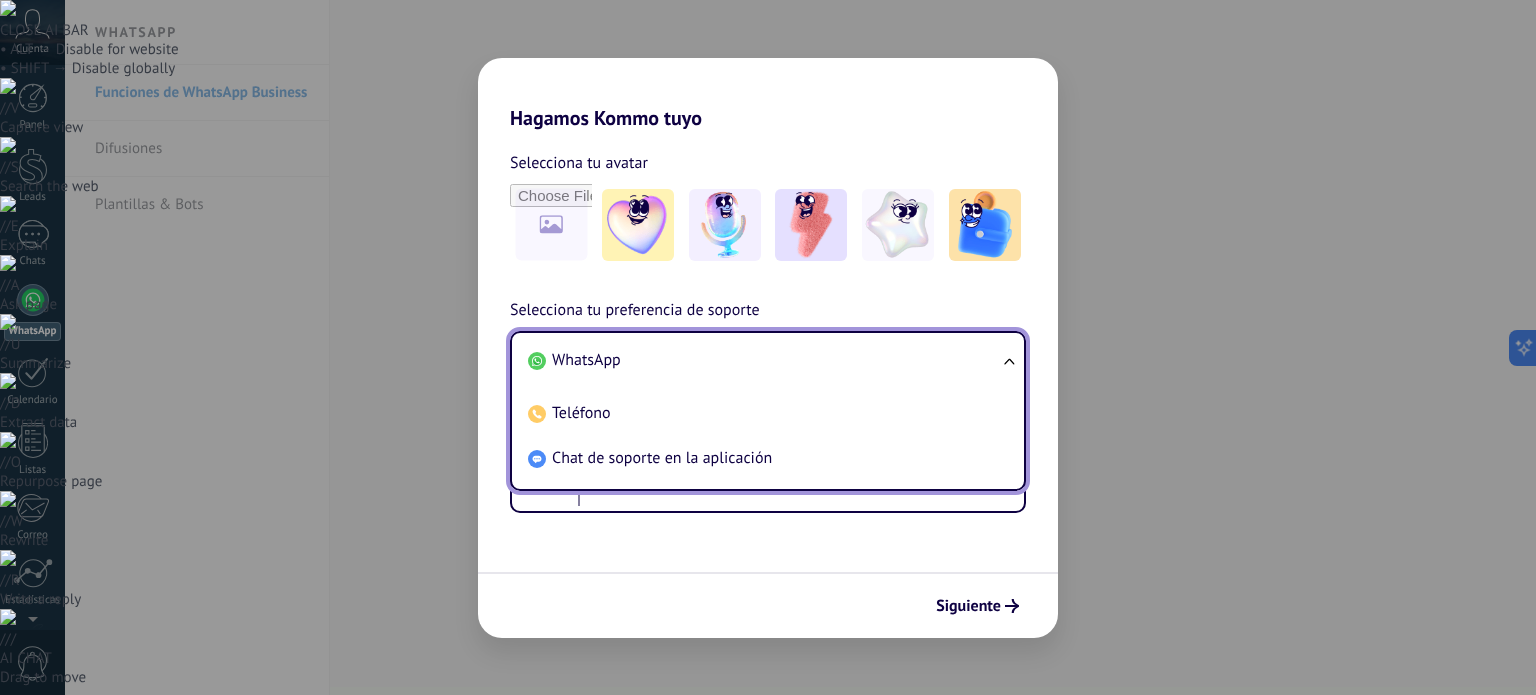 click on "WhatsApp" at bounding box center [764, 360] 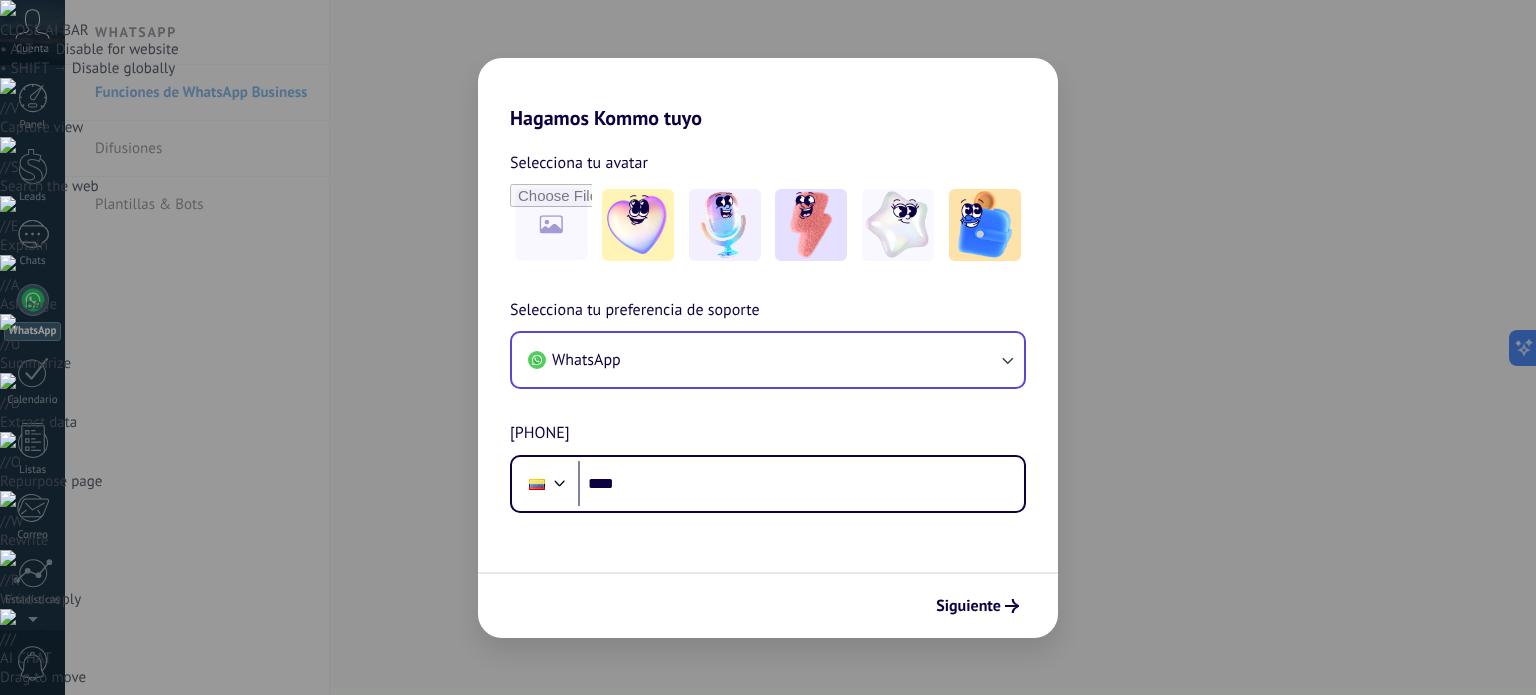 click on "Hagamos Kommo tuyo Selecciona tu avatar Selecciona tu preferencia de soporte WhatsApp Número de teléfono Phone **** Siguiente" at bounding box center [768, 347] 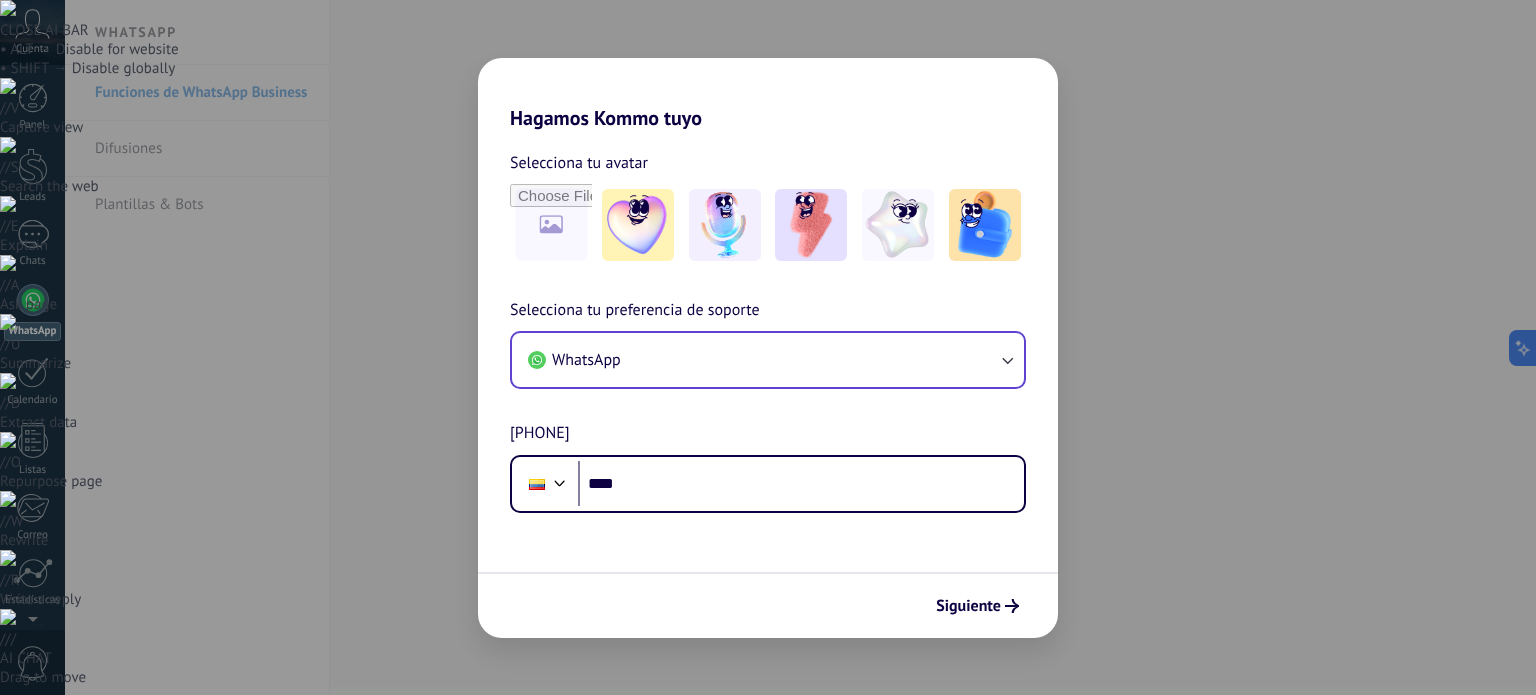 click on "Hagamos Kommo tuyo Selecciona tu avatar Selecciona tu preferencia de soporte WhatsApp Número de teléfono Phone **** Siguiente" at bounding box center [768, 347] 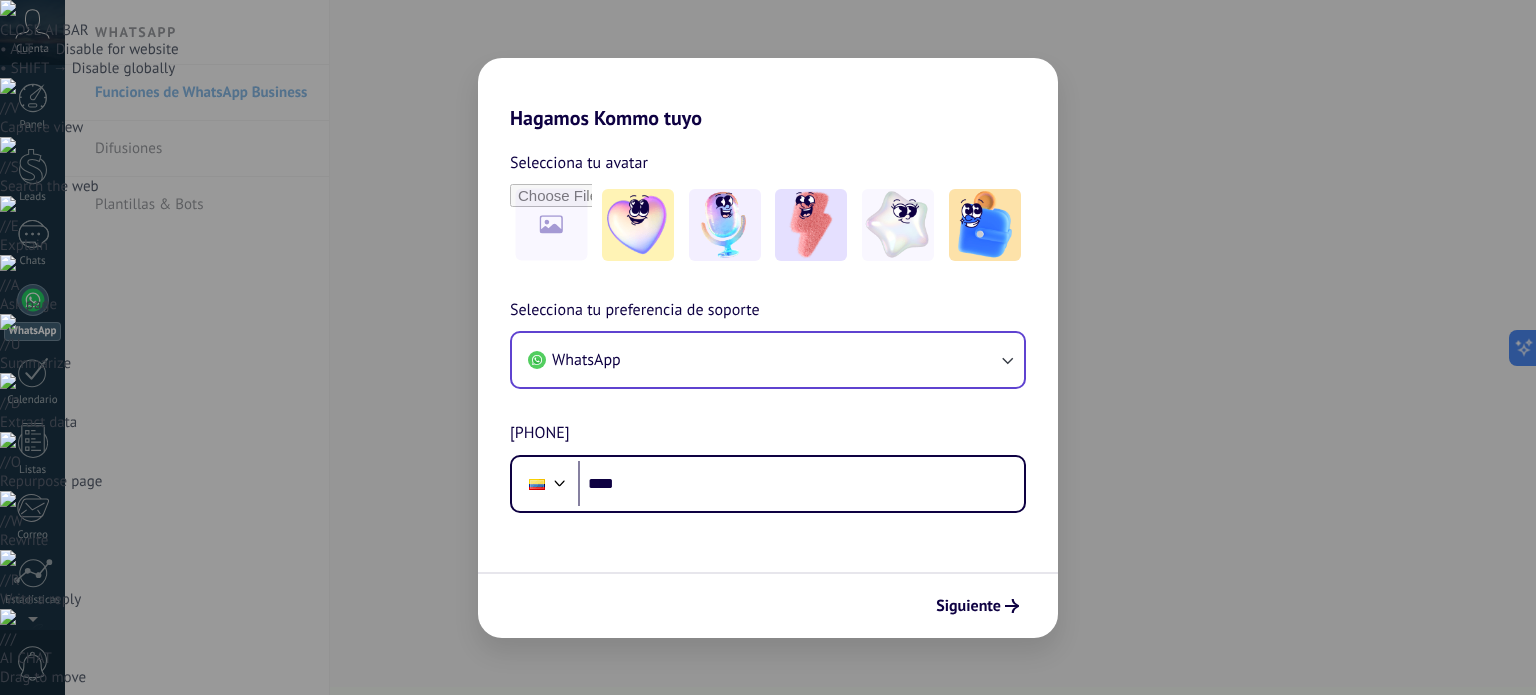 click on "Hagamos Kommo tuyo Selecciona tu avatar Selecciona tu preferencia de soporte WhatsApp Número de teléfono Phone **** Siguiente" at bounding box center (768, 347) 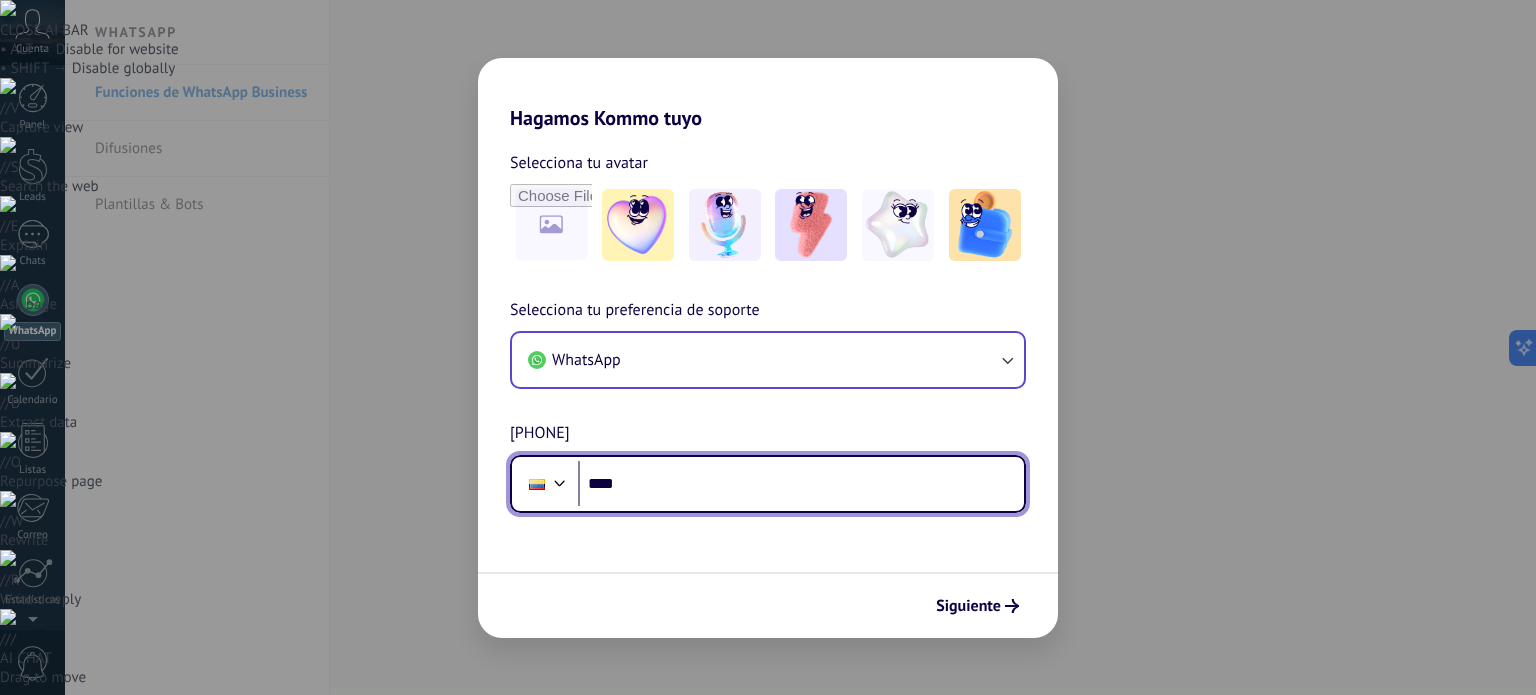 click on "****" at bounding box center (801, 484) 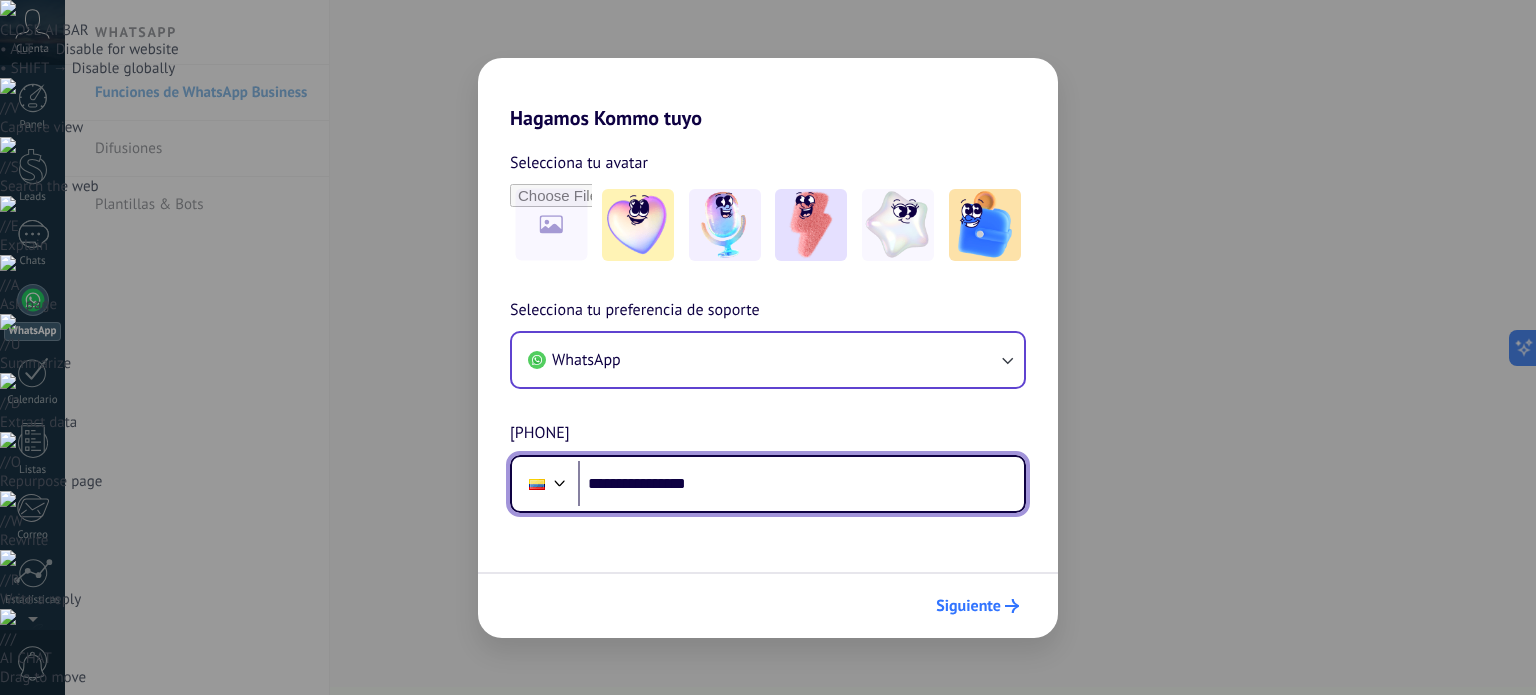 type on "**********" 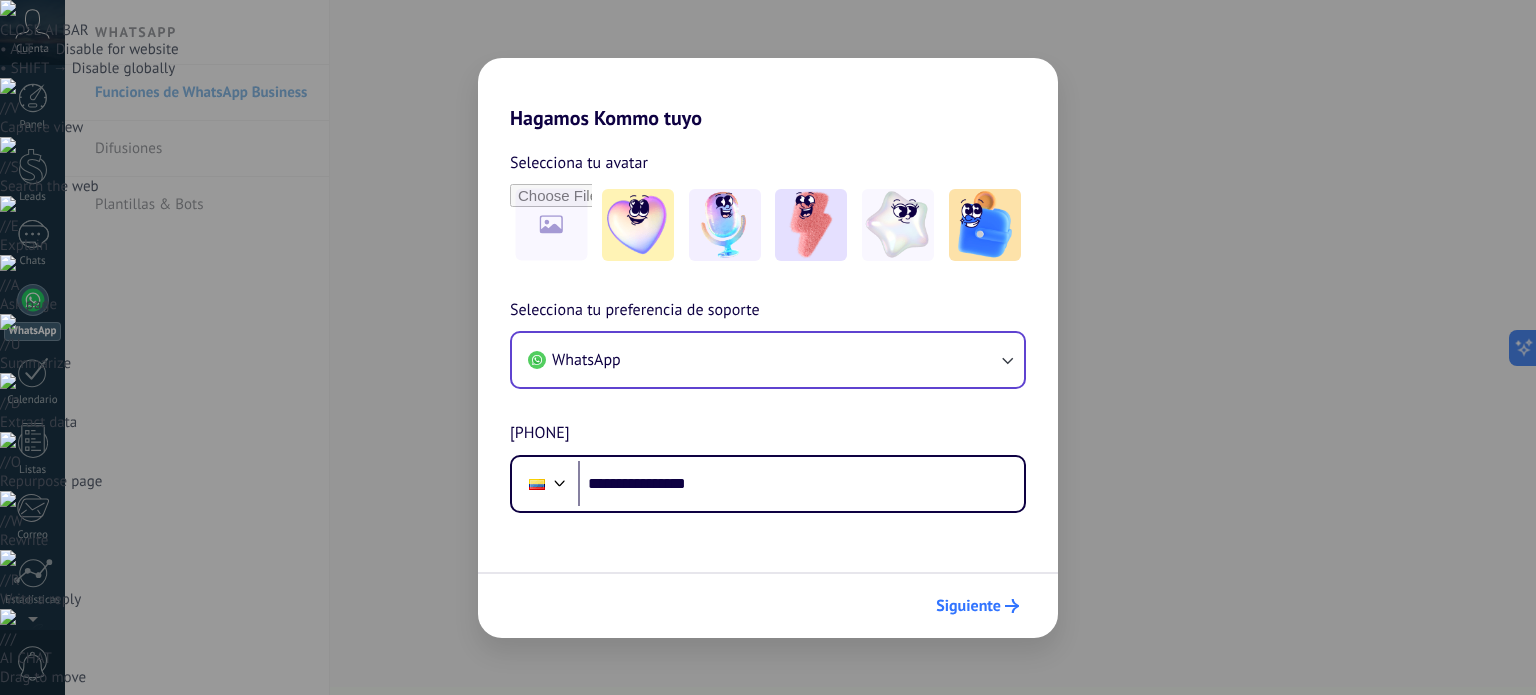click on "Siguiente" at bounding box center [968, 606] 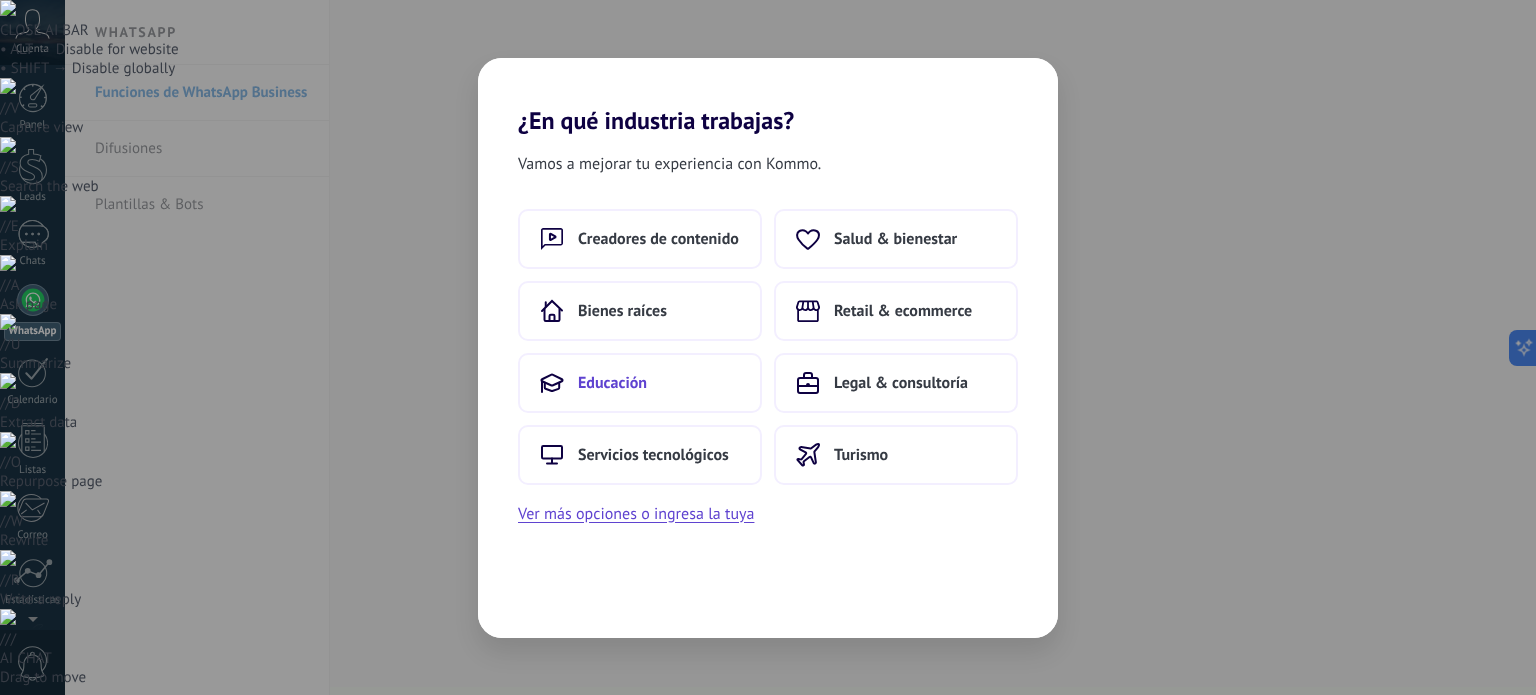 click on "Educación" at bounding box center [640, 383] 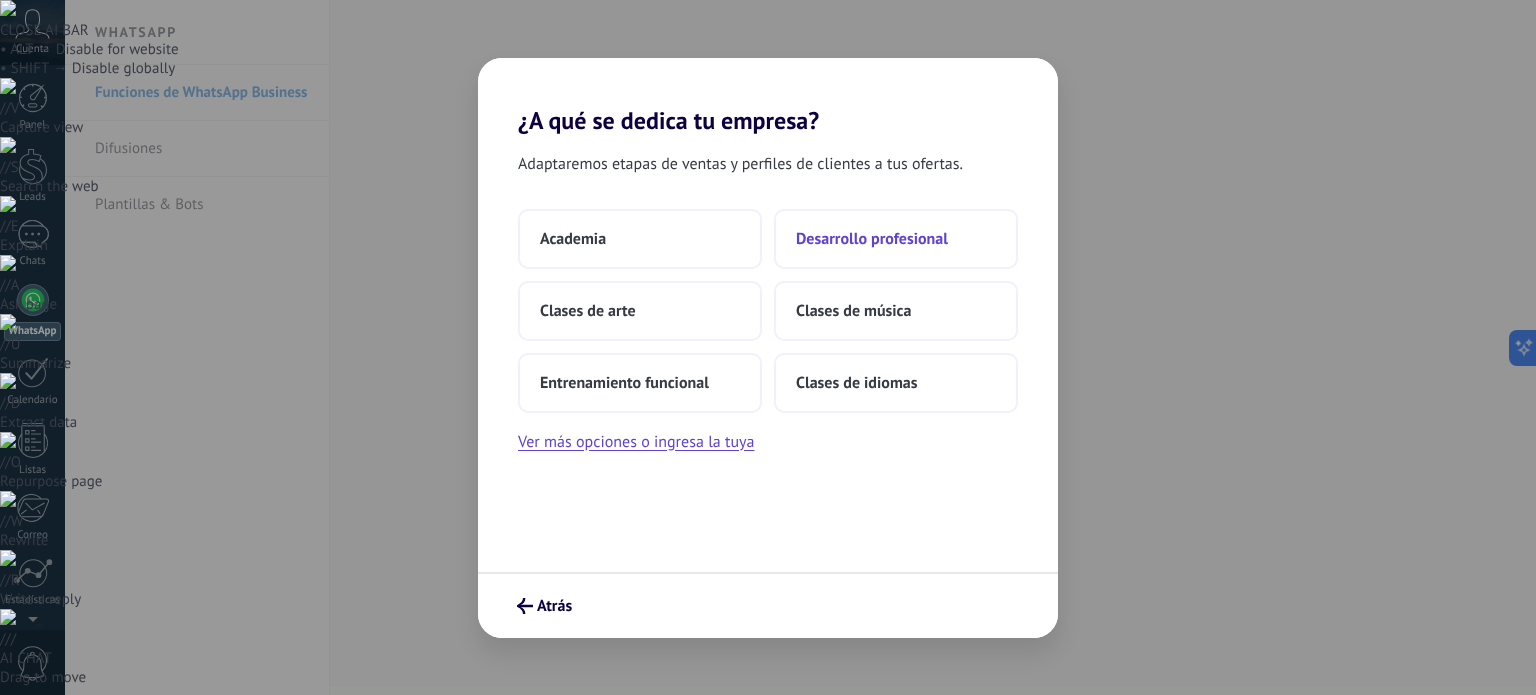 click on "Desarrollo profesional" at bounding box center (573, 239) 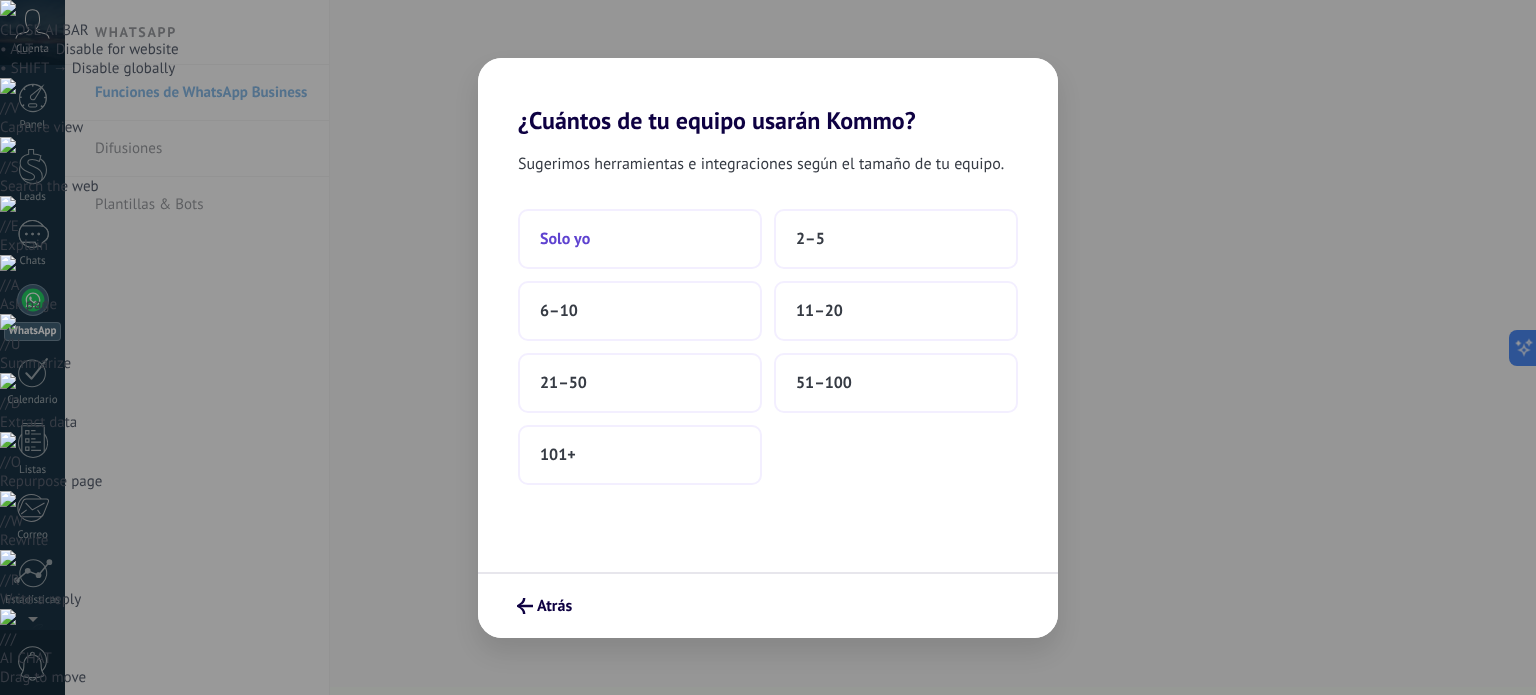 click on "Solo yo" at bounding box center [640, 239] 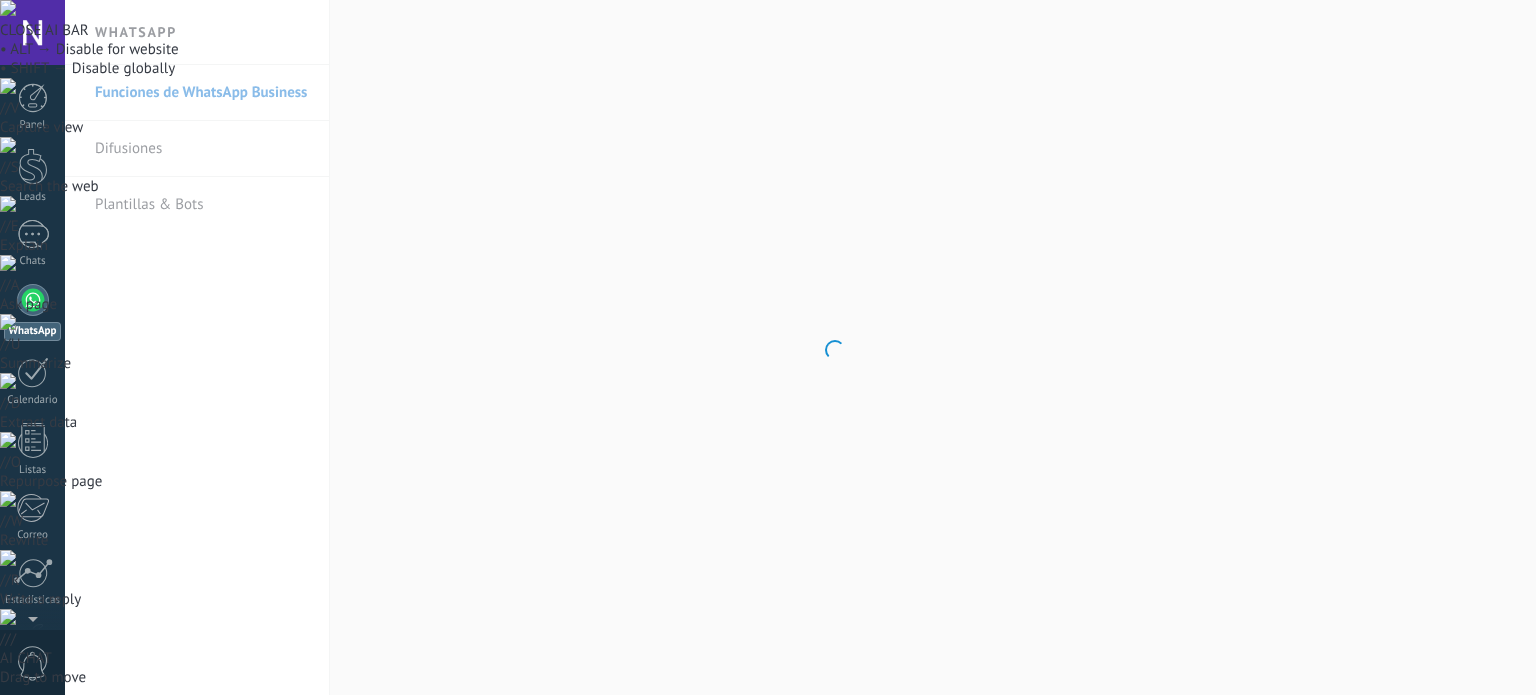 scroll, scrollTop: 0, scrollLeft: 0, axis: both 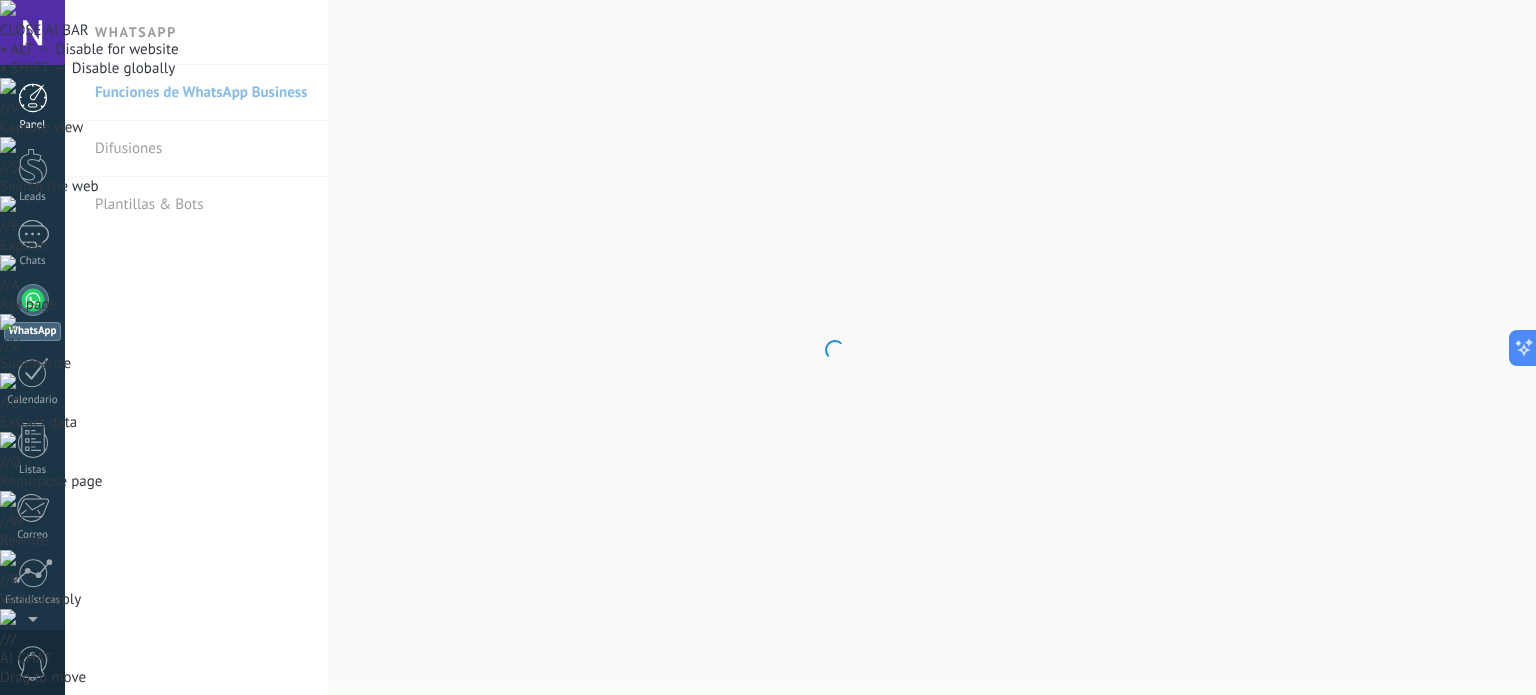click at bounding box center [33, 98] 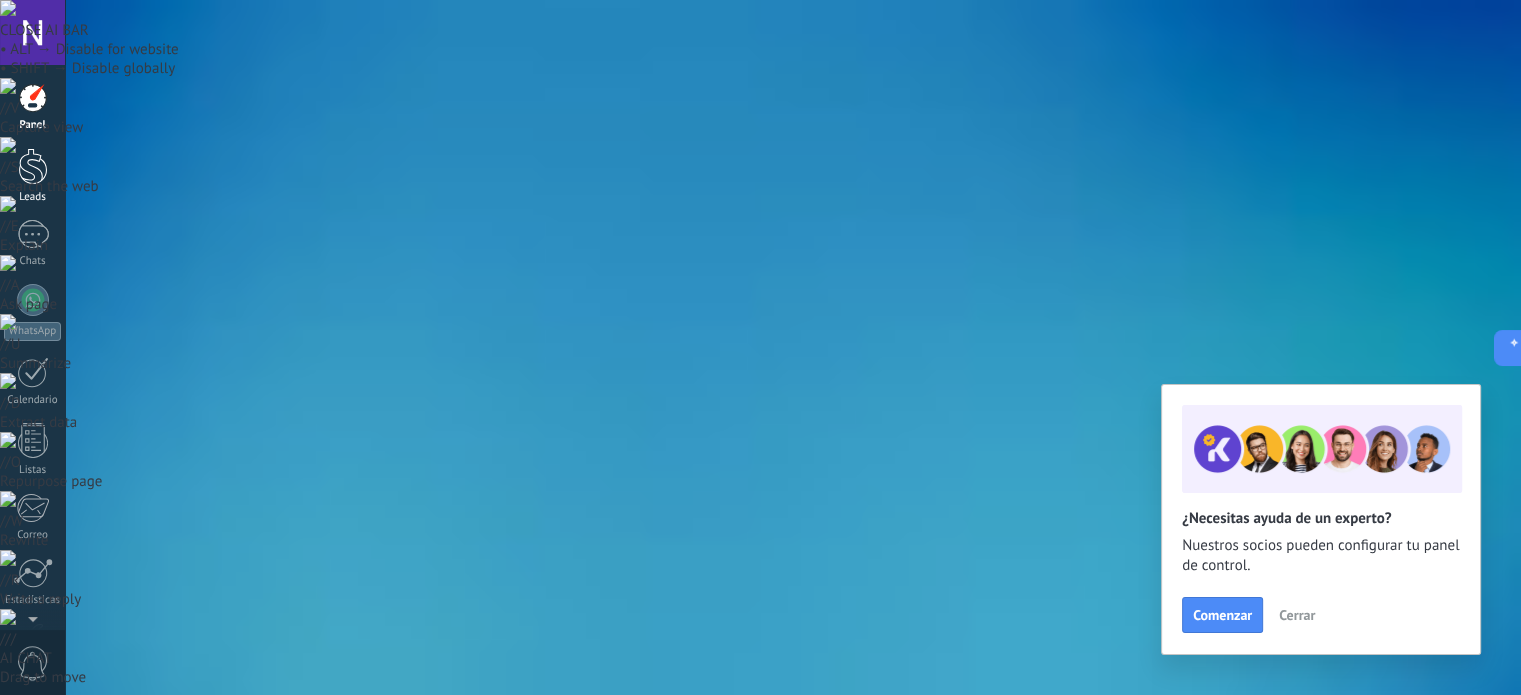 click on "Leads" at bounding box center [32, 176] 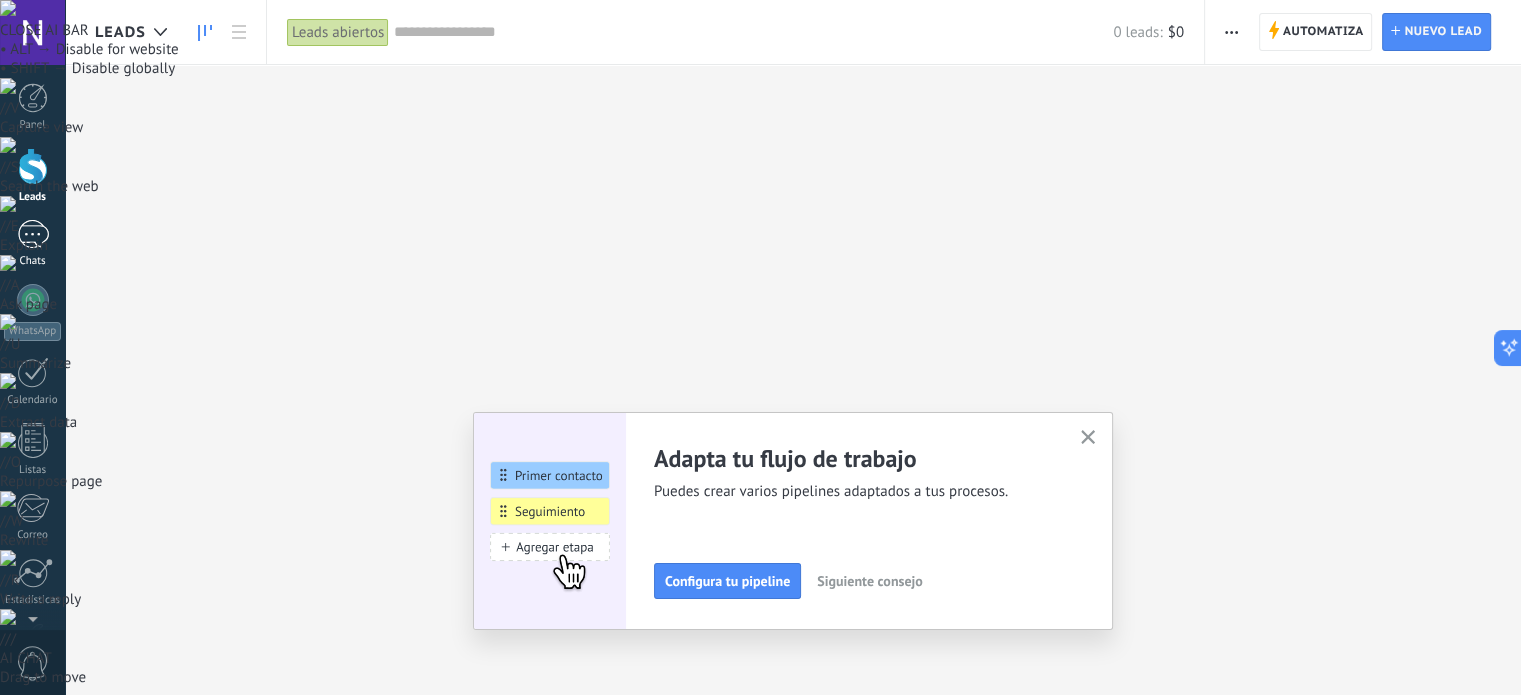 click at bounding box center (33, 234) 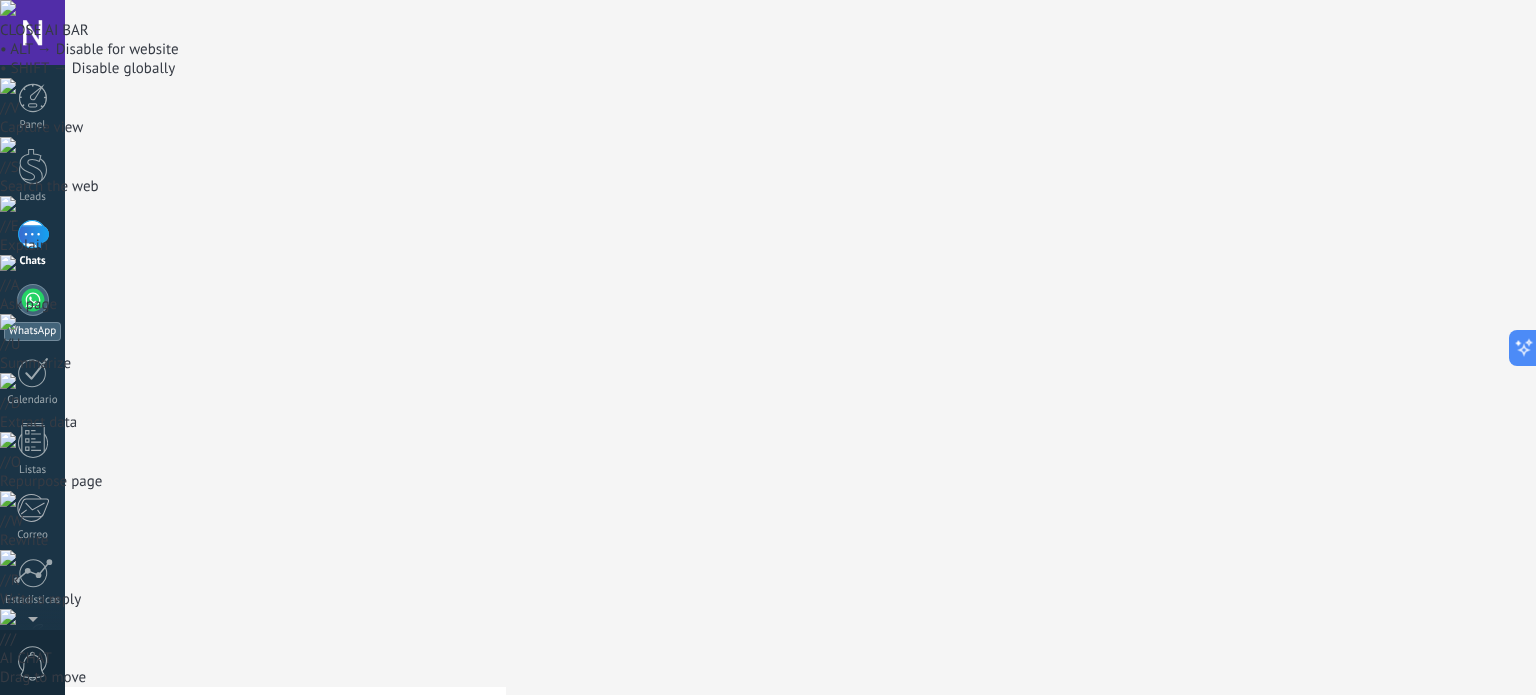 click at bounding box center (33, 300) 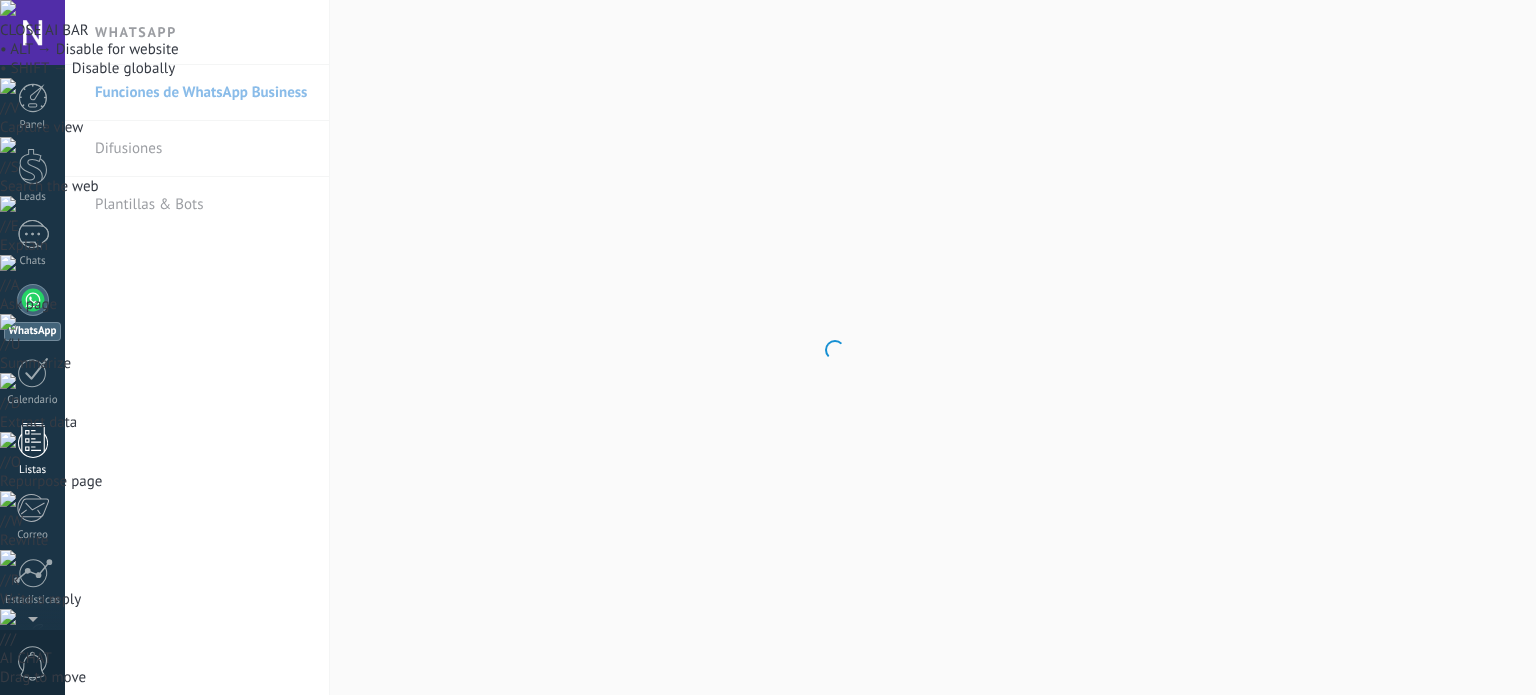 scroll, scrollTop: 0, scrollLeft: 0, axis: both 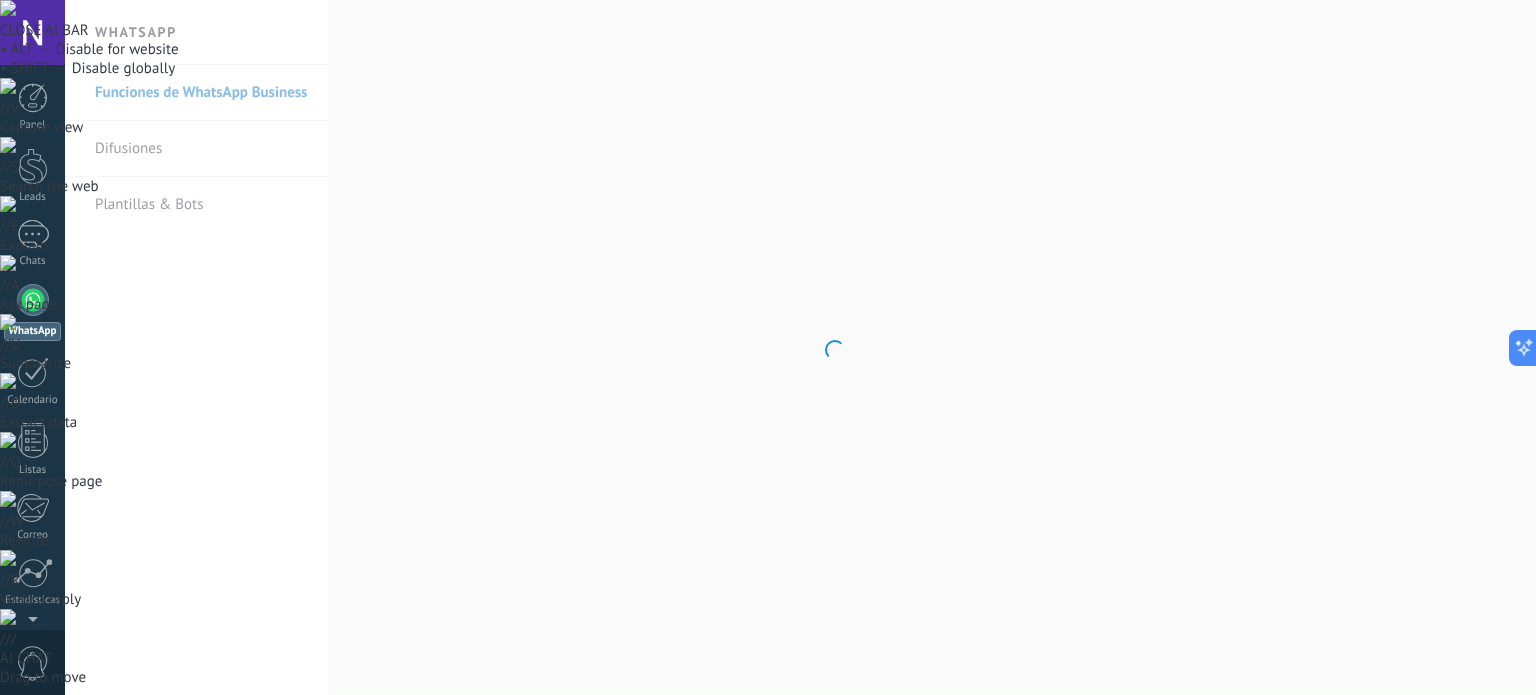 click on ".abccls-1,.abccls-2{fill-rule:evenodd}.abccls-2{fill:#fff} .abfcls-1{fill:none}.abfcls-2{fill:#fff} .abncls-1{isolation:isolate}.abncls-2{opacity:.06}.abncls-2,.abncls-3,.abncls-6{mix-blend-mode:multiply}.abncls-3{opacity:.15}.abncls-4,.abncls-8{fill:#fff}.abncls-5{fill:url(#abnlinear-gradient)}.abncls-6{opacity:.04}.abncls-7{fill:url(#abnlinear-gradient-2)}.abncls-8{fill-rule:evenodd} .abqst0{fill:#ffa200} .abwcls-1{fill:#252525} .cls-1{isolation:isolate} .acicls-1{fill:none} .aclcls-1{fill:#232323} .acnst0{display:none} .addcls-1,.addcls-2{fill:none;stroke-miterlimit:10}.addcls-1{stroke:#dfe0e5}.addcls-2{stroke:#a1a7ab} .adecls-1,.adecls-2{fill:none;stroke-miterlimit:10}.adecls-1{stroke:#dfe0e5}.adecls-2{stroke:#a1a7ab} .adqcls-1{fill:#8591a5;fill-rule:evenodd} .aeccls-1{fill:#5c9f37} .aeecls-1{fill:#f86161} .aejcls-1{fill:#8591a5;fill-rule:evenodd} .aekcls-1{fill-rule:evenodd} .aelcls-1{fill-rule:evenodd;fill:currentColor} .aemcls-1{fill-rule:evenodd;fill:currentColor} .aencls-2{fill:#f86161;opacity:.3}" at bounding box center (768, 1034) 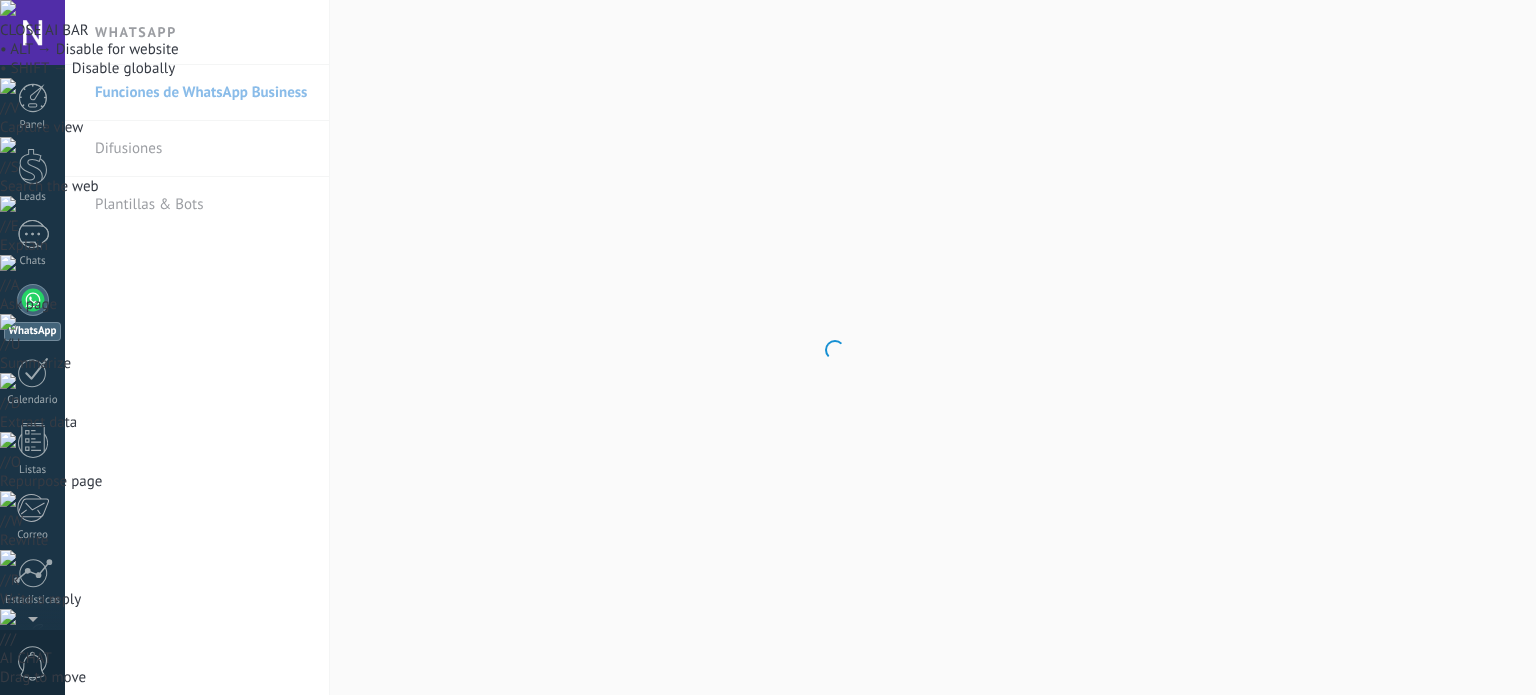 scroll, scrollTop: 0, scrollLeft: 0, axis: both 